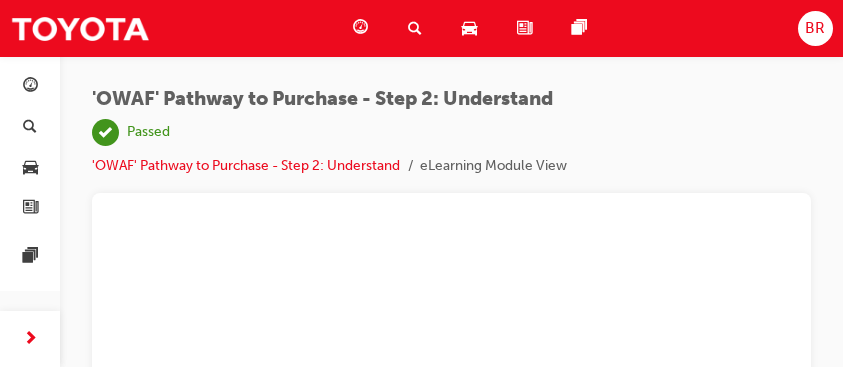 scroll, scrollTop: 0, scrollLeft: 0, axis: both 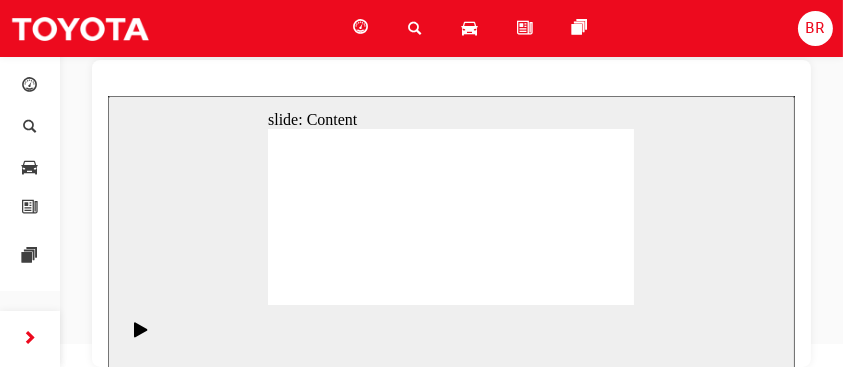 click 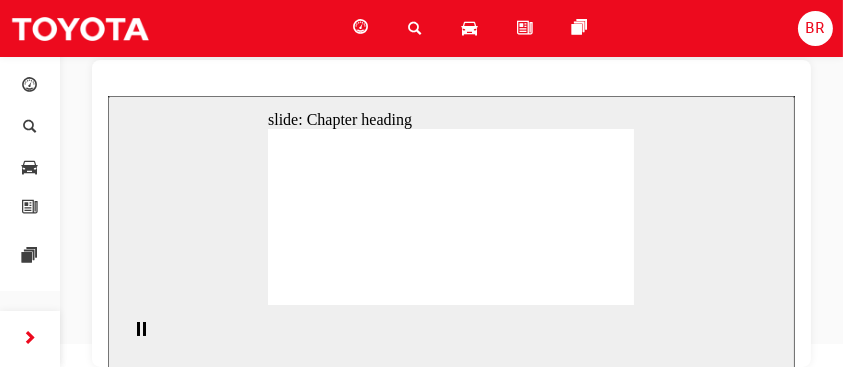 click 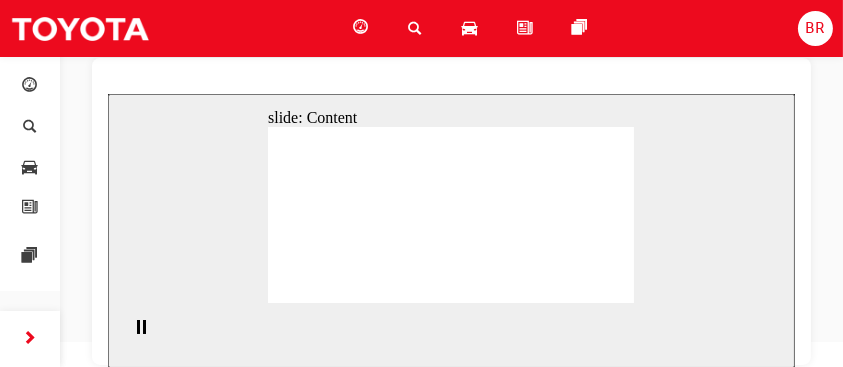 scroll, scrollTop: 135, scrollLeft: 0, axis: vertical 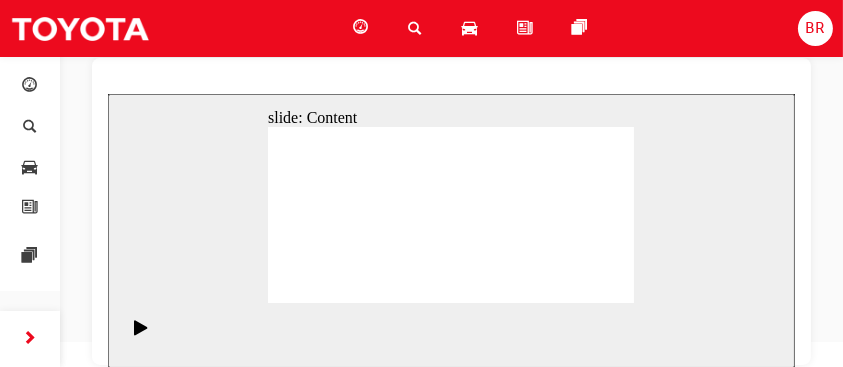 click 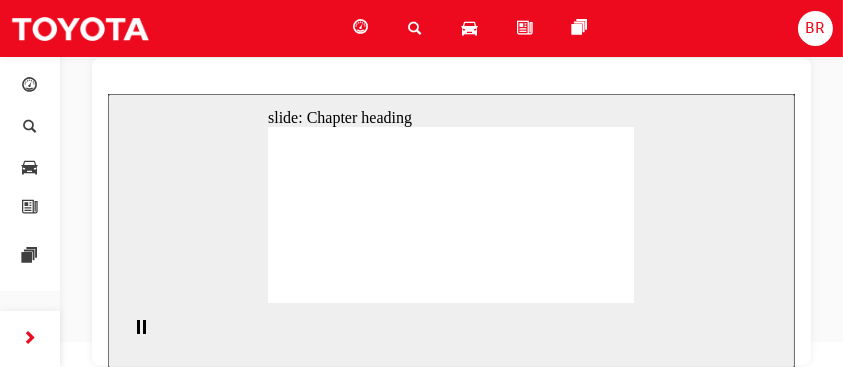 click 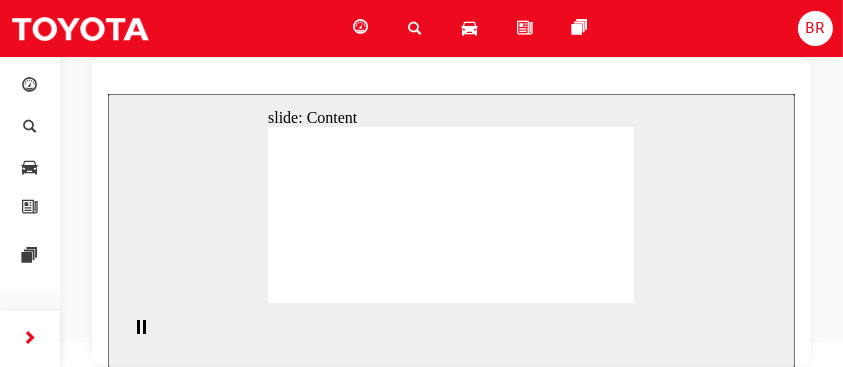 click 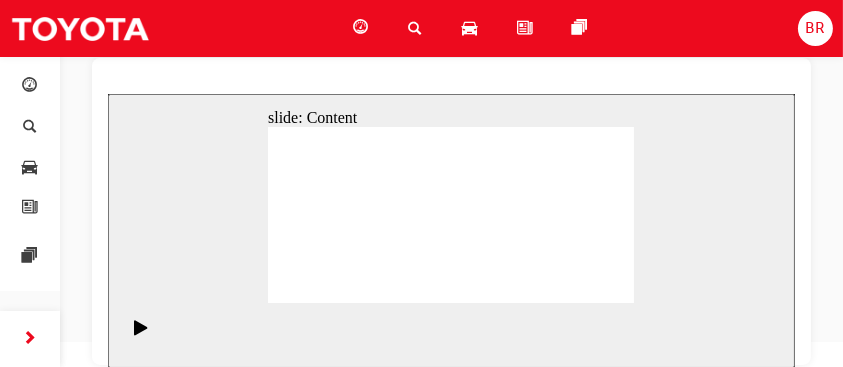 click 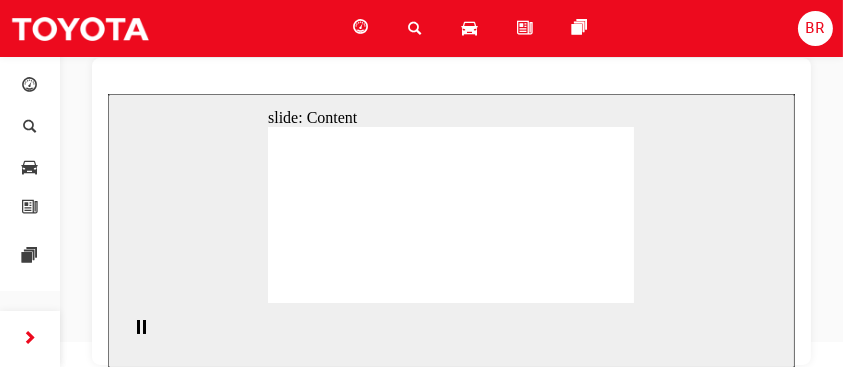 click at bounding box center [451, 84] 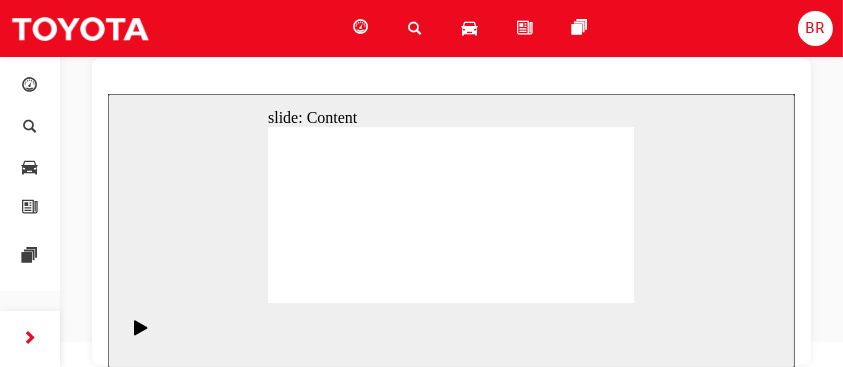 click 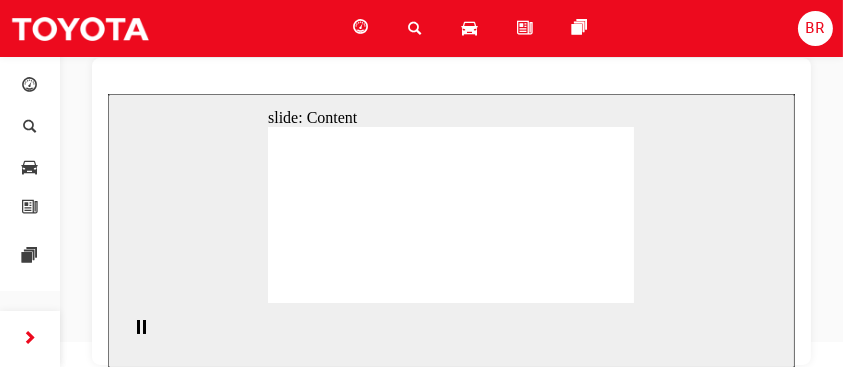 click on "slide: Content
Rectangle Rectangle 1 Signposting “I will ensure an efficient and seamless process for all Customer interactions.”         Efficient Guide your Customer  through the sales process Introduce Toyota’s  Value Chain Verbal cues and phrases arrow_red.png BACK NEXT BACK NEXT Signposting Ecient “I will ensure an  ecient and seamless  process or all  Customer interactions.” Guide your Customer  through the sales process Verbal cues and phrases Introduce Toyota’s   Value Chain Back to top
Playback Speed
2 1.75 1.5 0.5" at bounding box center [450, 230] 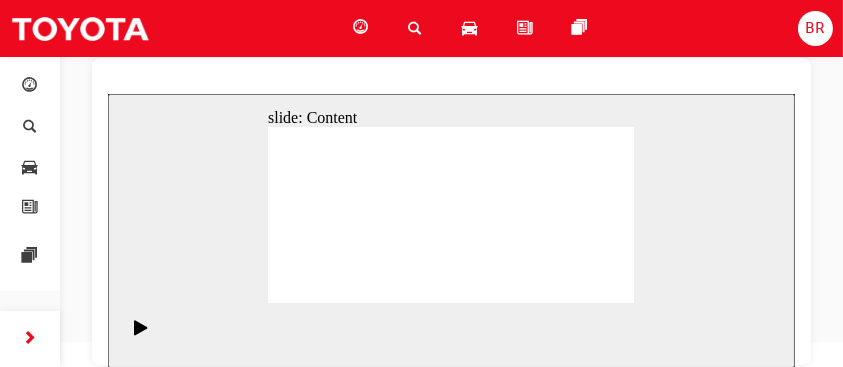 click 